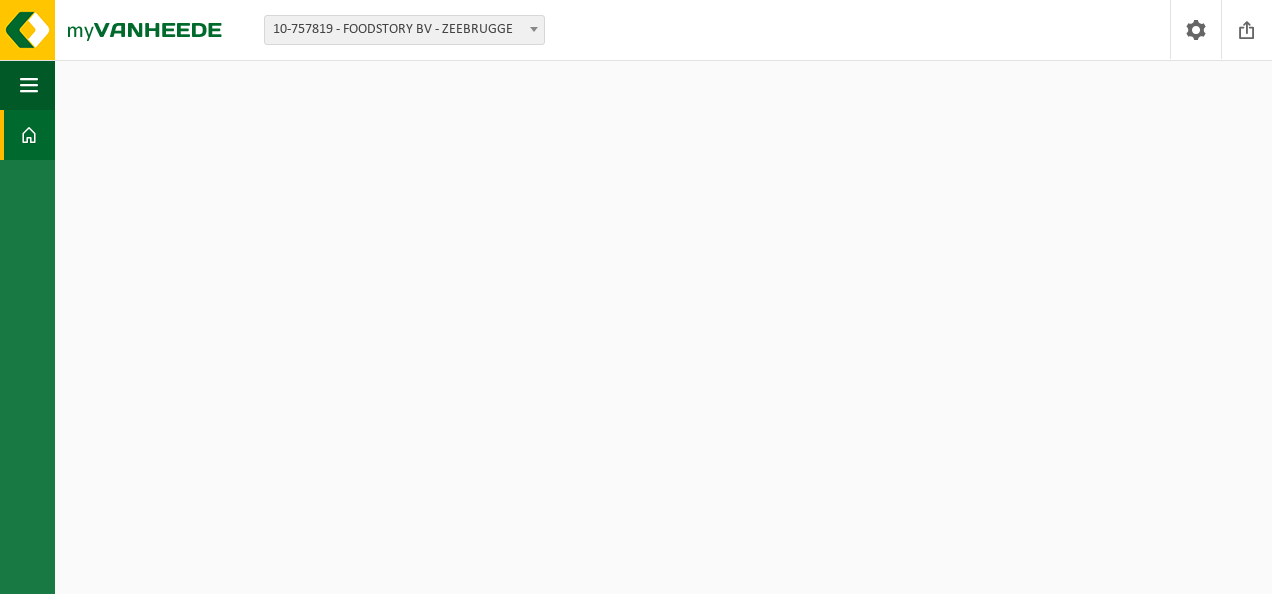 scroll, scrollTop: 0, scrollLeft: 0, axis: both 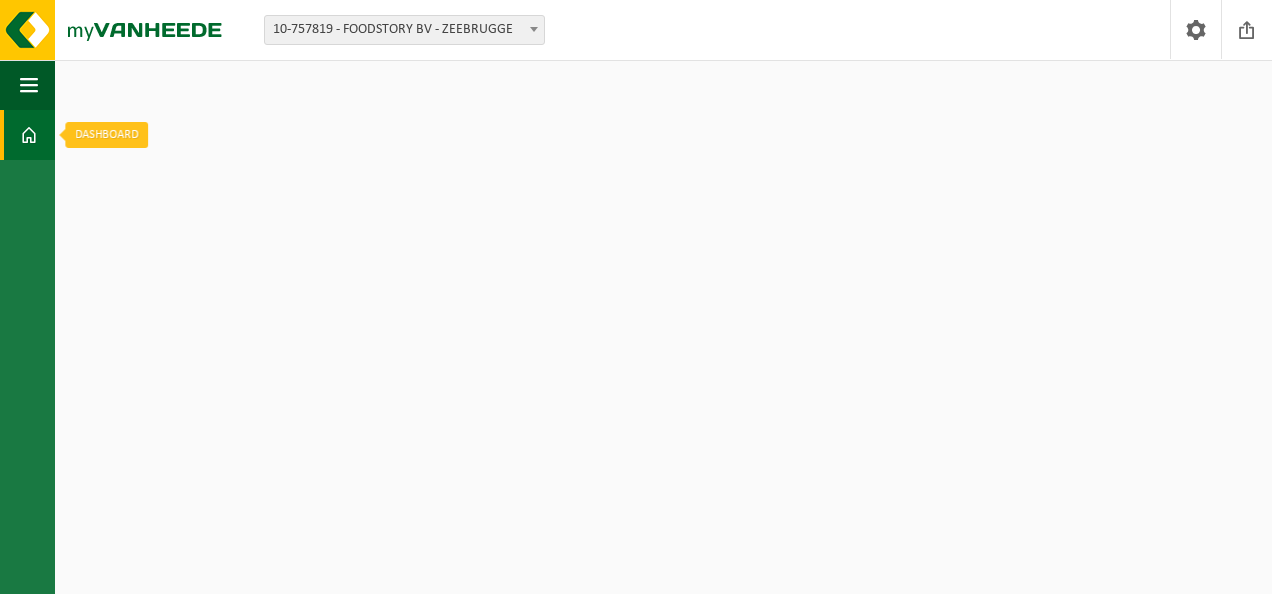 click at bounding box center [29, 135] 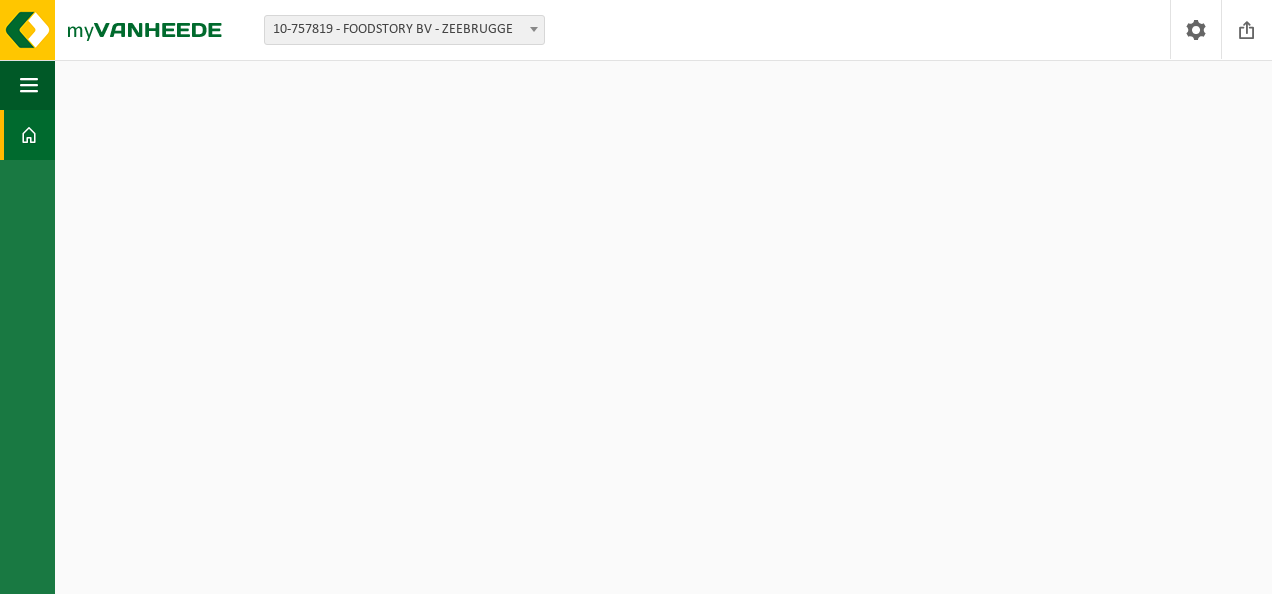 click on "Vestiging:       10-757819 - FOODSTORY BV - ZEEBRUGGE   10-757819 - FOODSTORY BV - ZEEBRUGGE          Welkom  Hansa Sangarwut               Afmelden                     Navigatie                       Afmelden                 Dashboard                                                                  Even geduld.  Door de grote hoeveelheid gegevens duurt het laden even.                  Fout     Sluiten             Er deed zich een fout voor.       Vernieuw de pagina en probeer uw handeling opnieuw uit te voeren.  Indien deze fout zich blijft voordoen verzoeken wij u om contact met ons op te nemen.    NOREF   error.refcode.explanation" at bounding box center (636, 297) 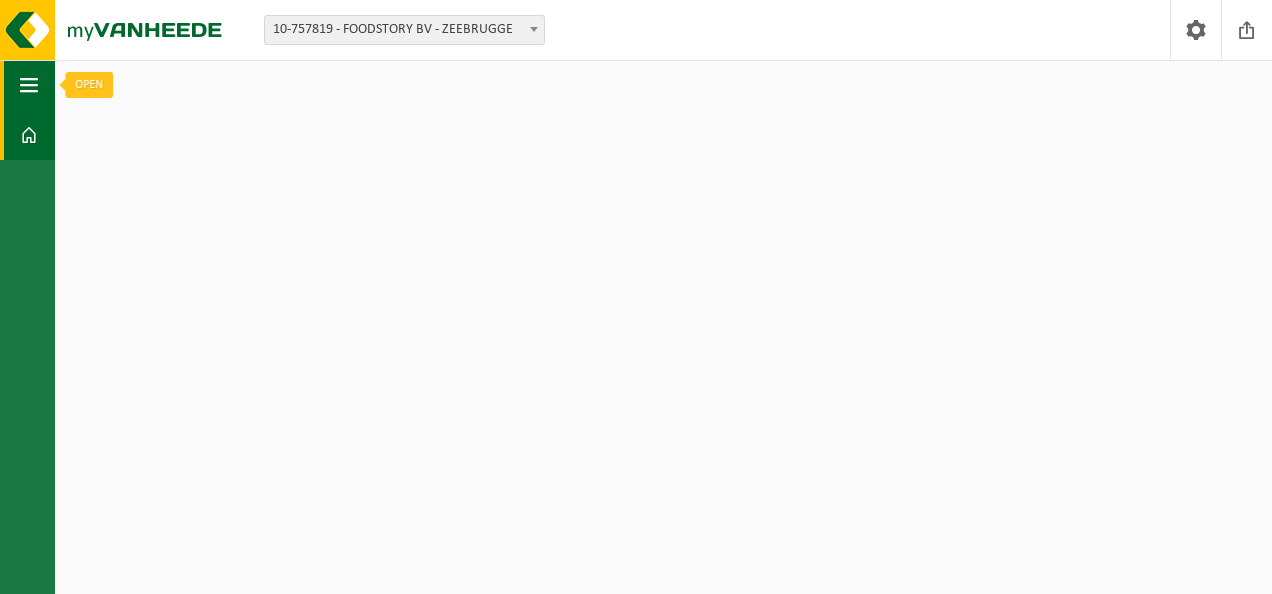 click at bounding box center [29, 85] 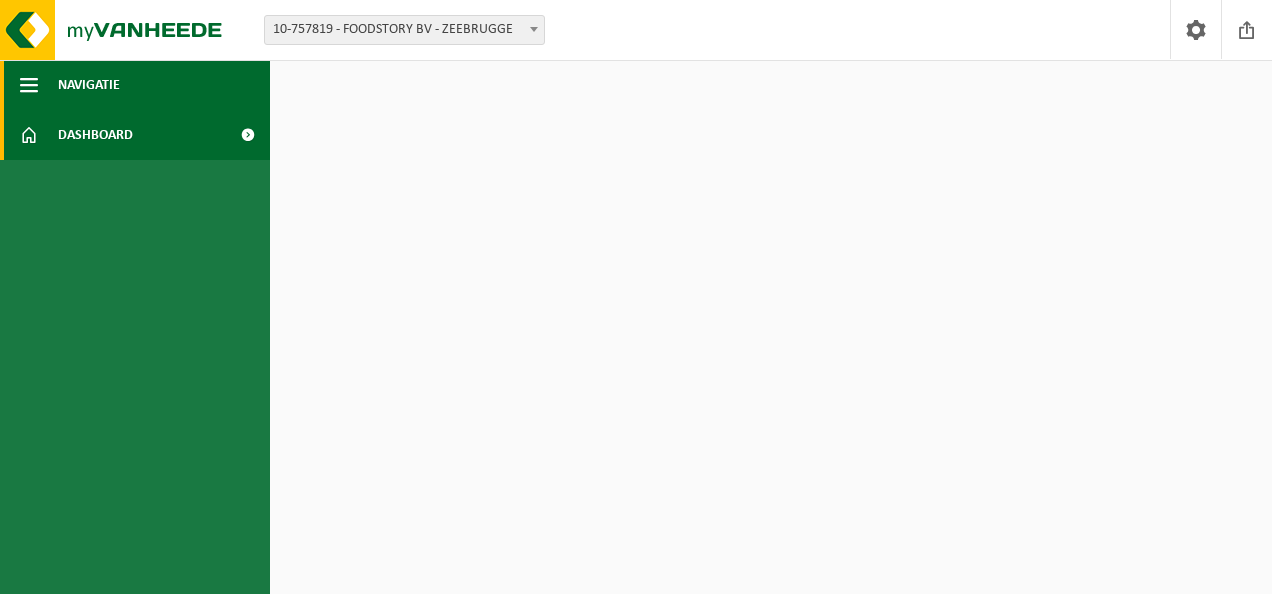 click on "Navigatie" at bounding box center (89, 85) 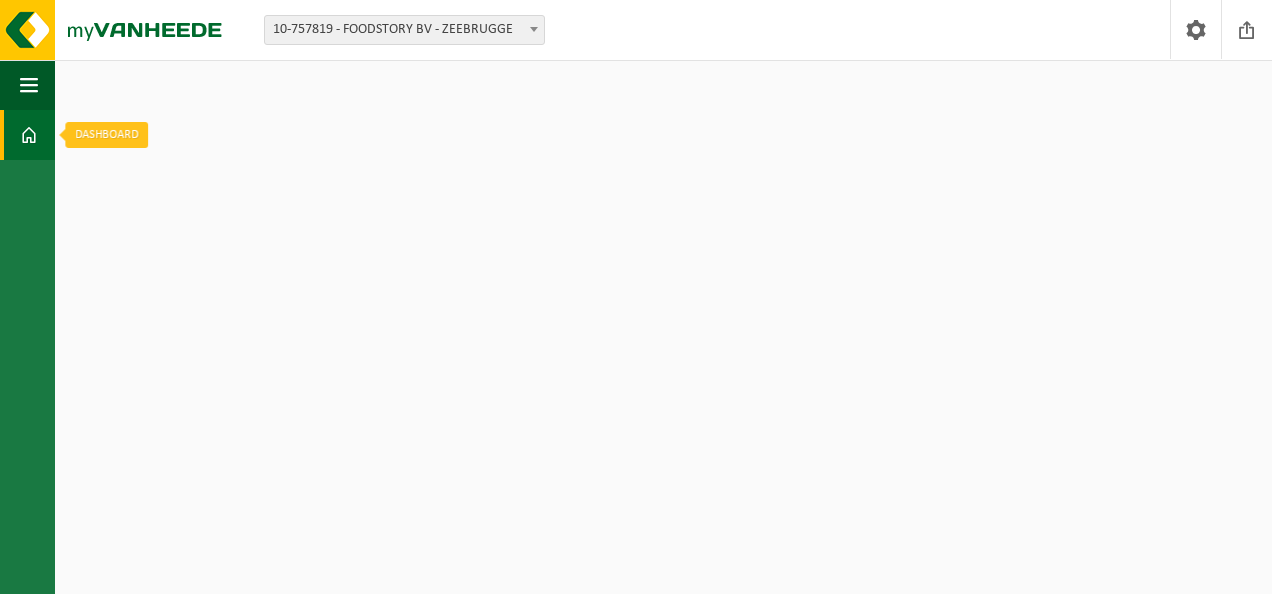 click at bounding box center [29, 135] 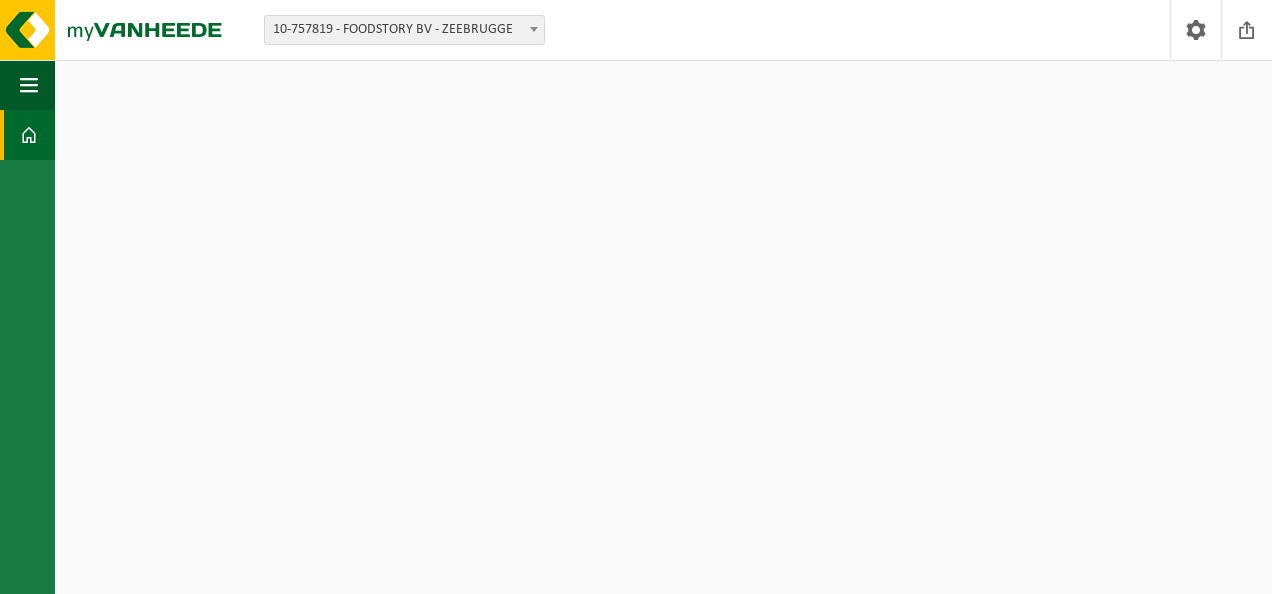 scroll, scrollTop: 0, scrollLeft: 0, axis: both 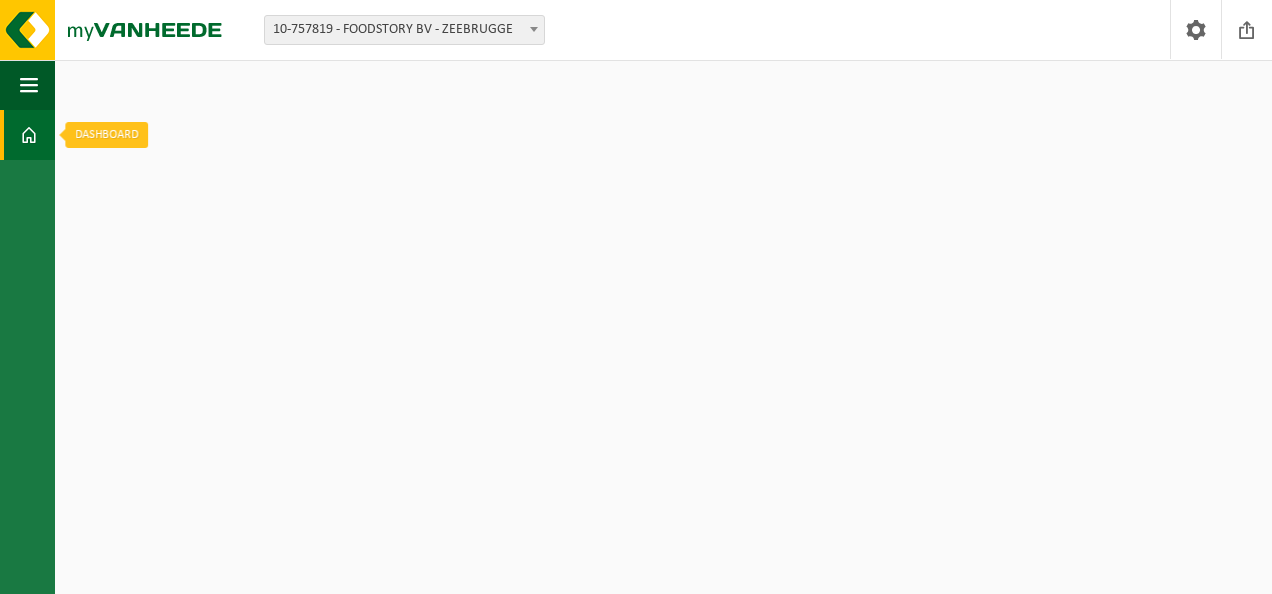 click at bounding box center [29, 135] 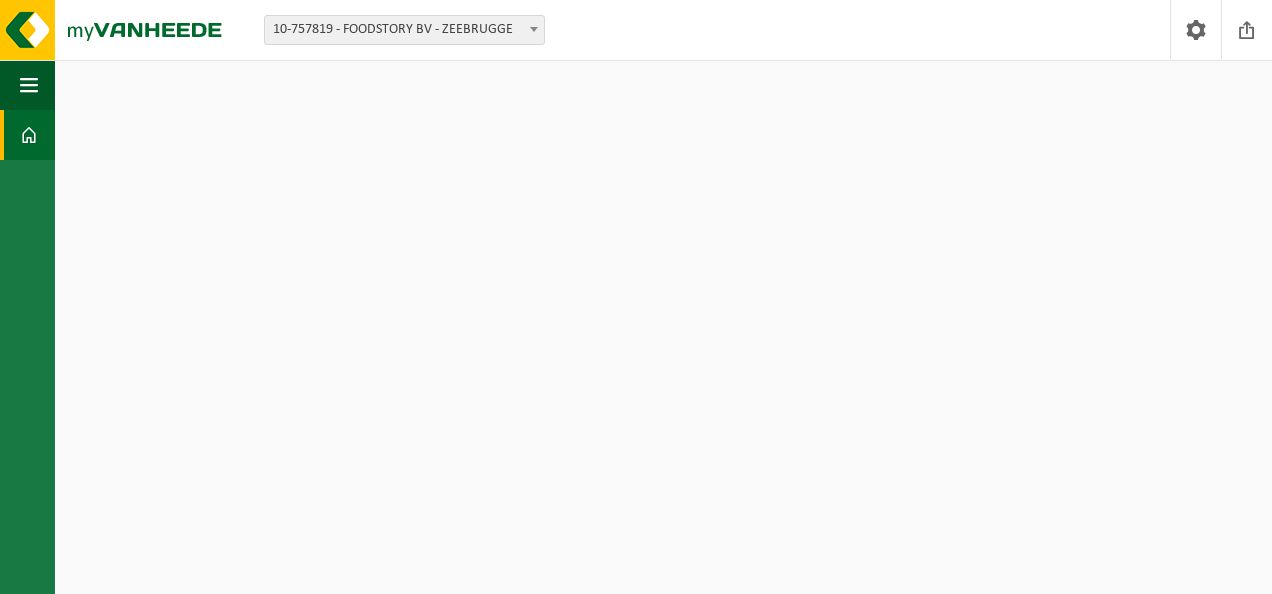 scroll, scrollTop: 0, scrollLeft: 0, axis: both 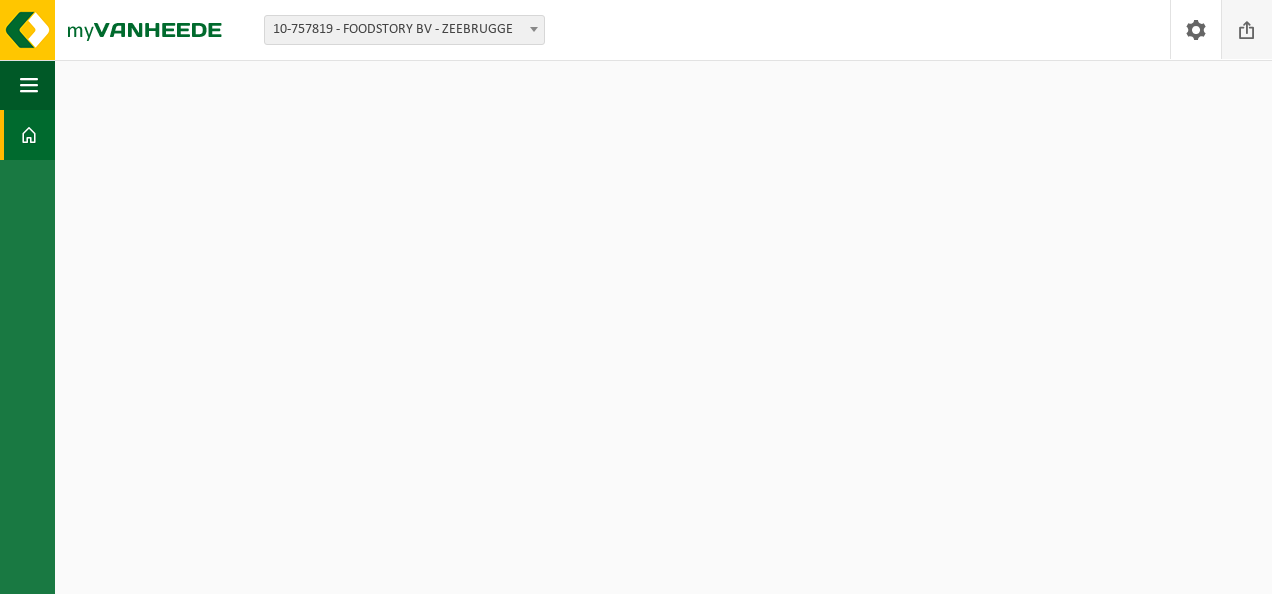 click at bounding box center (1247, 29) 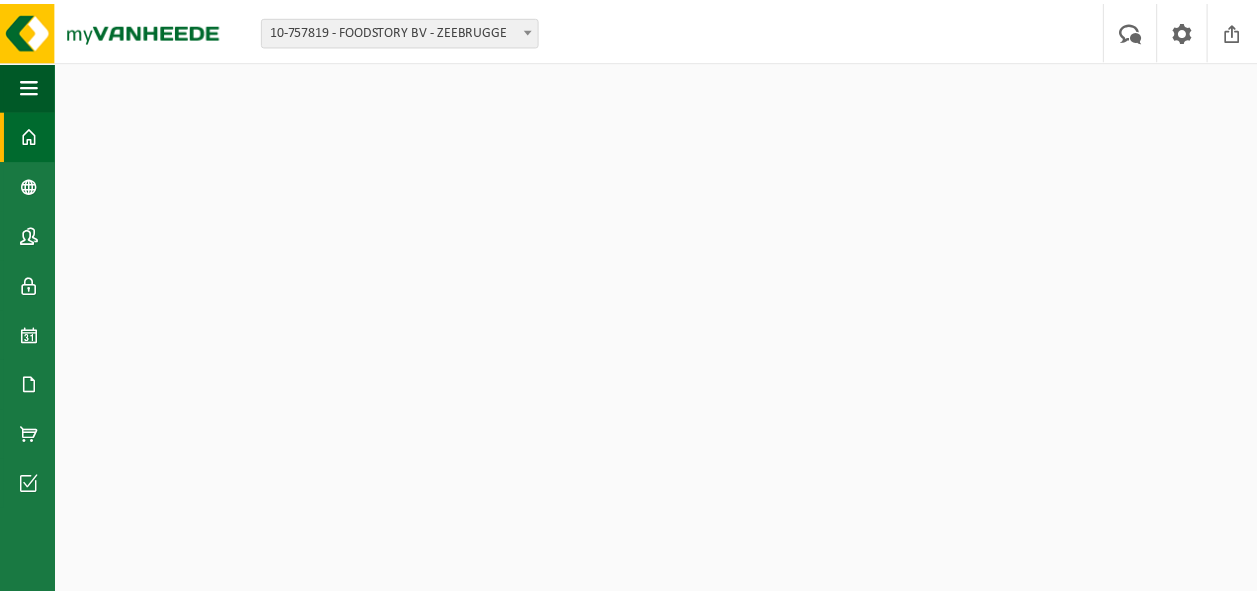 scroll, scrollTop: 0, scrollLeft: 0, axis: both 